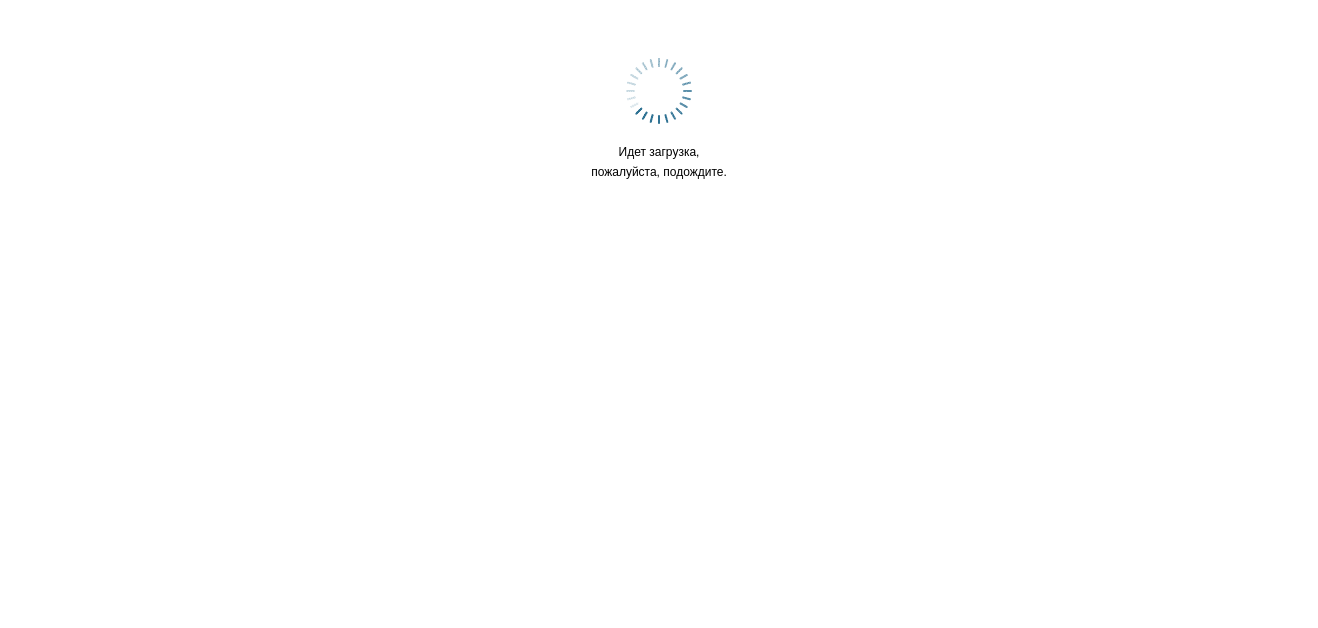 scroll, scrollTop: 0, scrollLeft: 0, axis: both 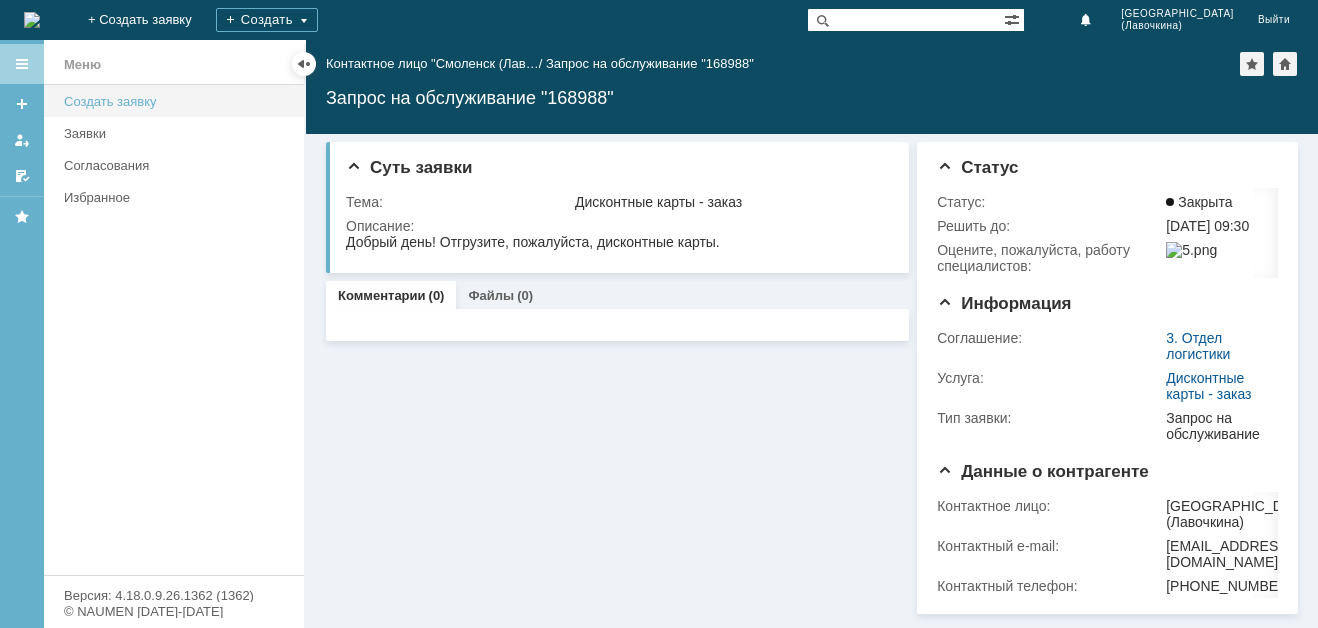 click on "Создать заявку" at bounding box center (178, 101) 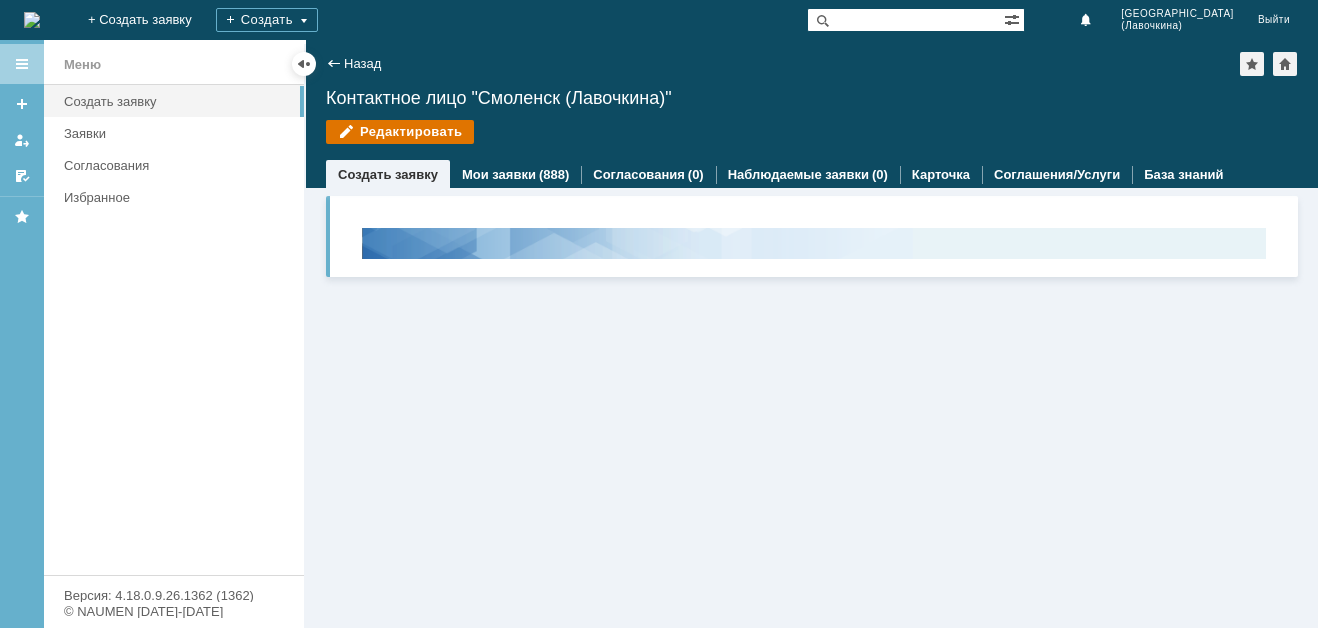 scroll, scrollTop: 0, scrollLeft: 0, axis: both 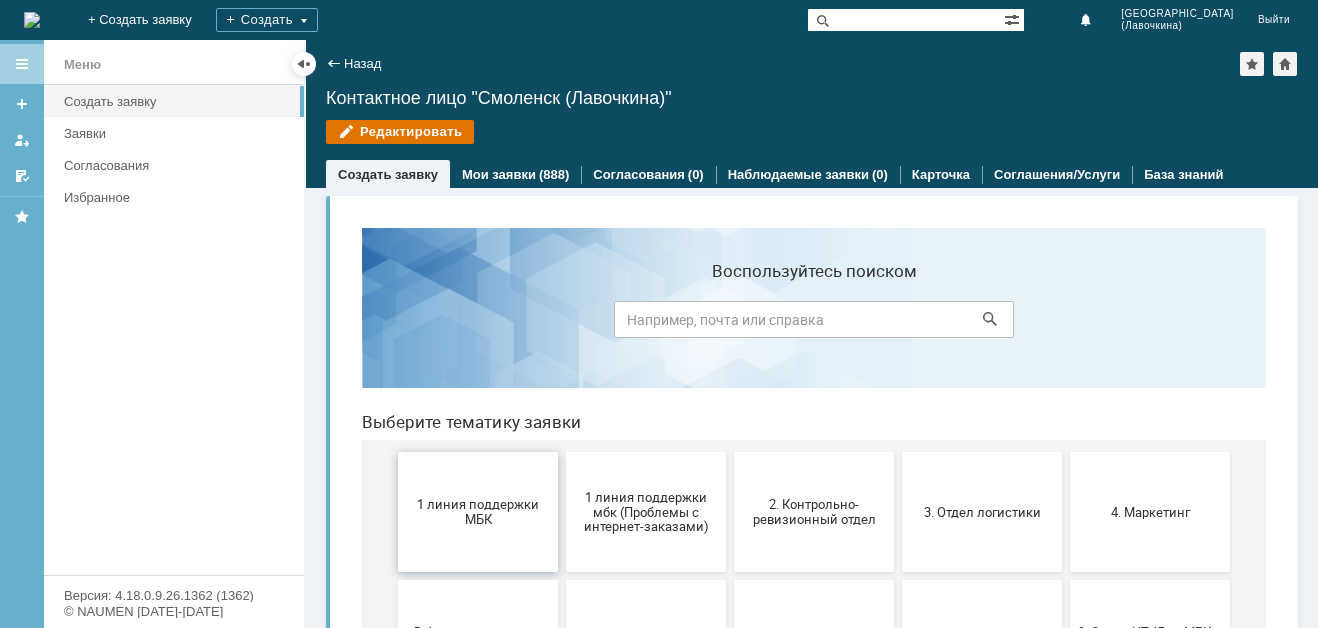 drag, startPoint x: 476, startPoint y: 500, endPoint x: 822, endPoint y: 713, distance: 406.30655 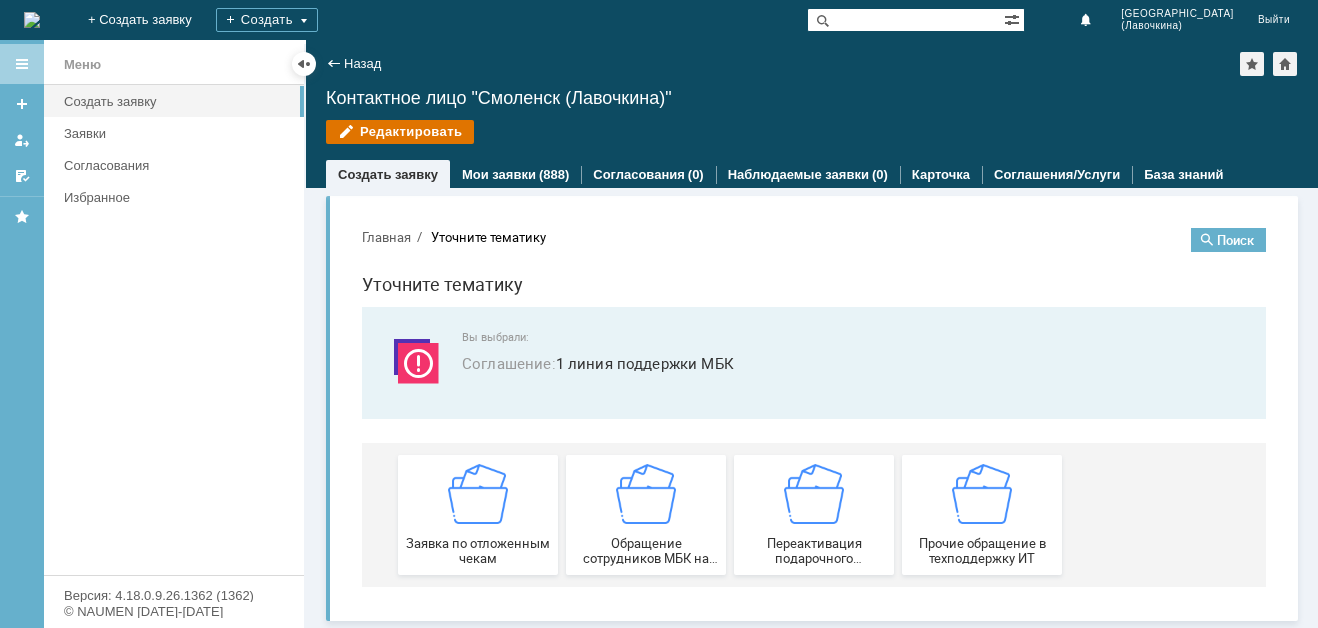 click at bounding box center (478, 494) 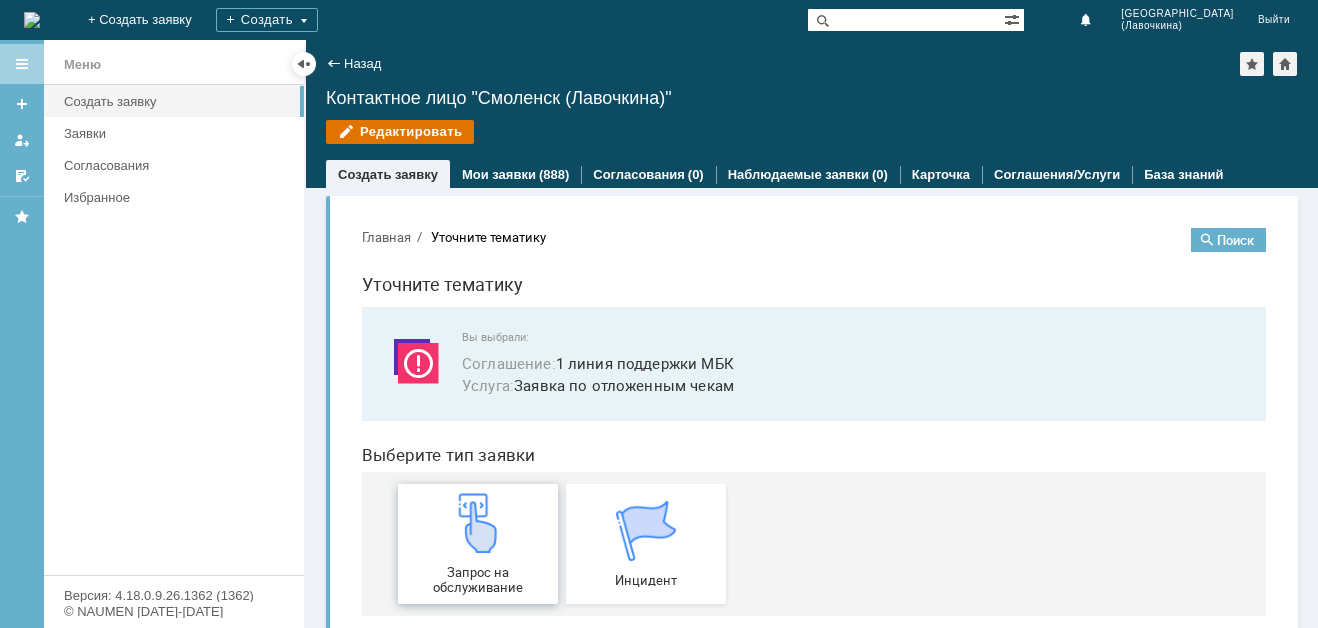 click at bounding box center [478, 523] 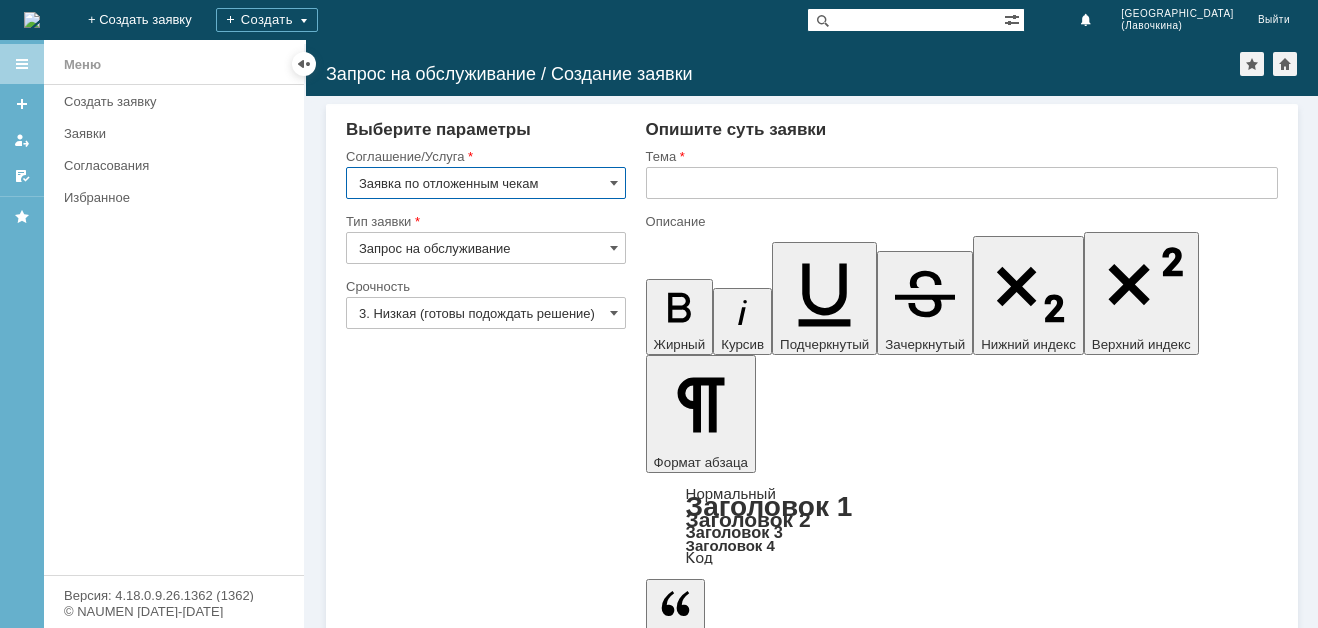 scroll, scrollTop: 0, scrollLeft: 0, axis: both 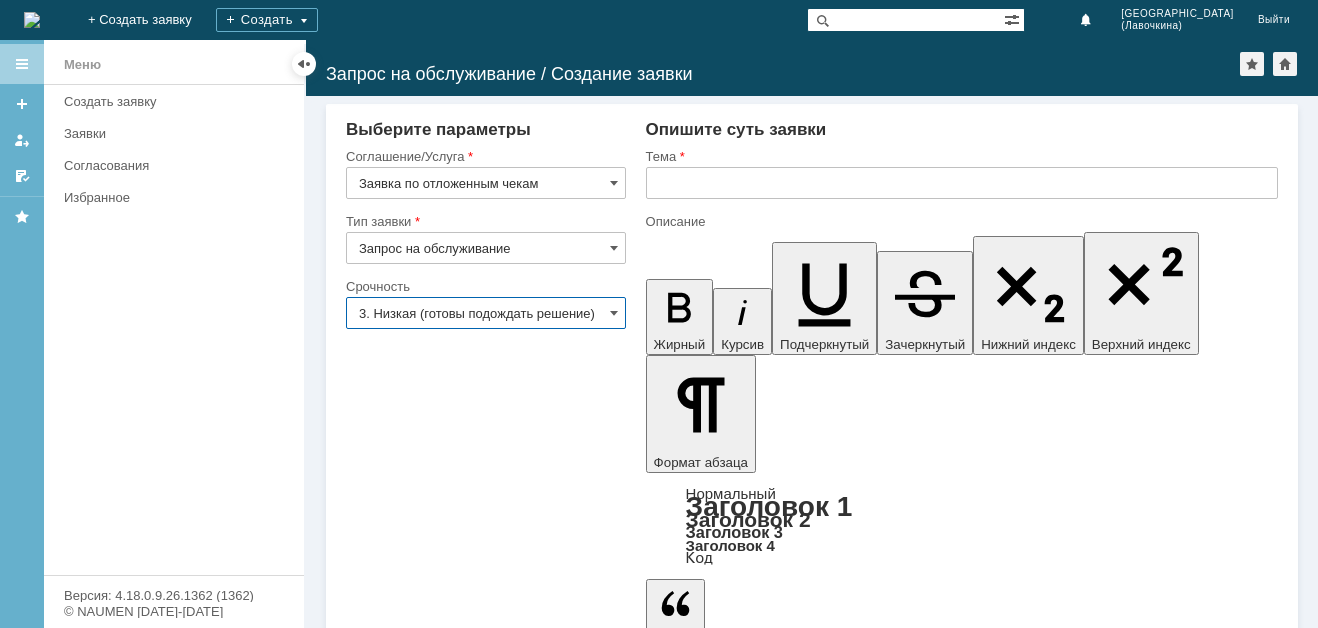 click on "3. Низкая (готовы подождать решение)" at bounding box center [486, 313] 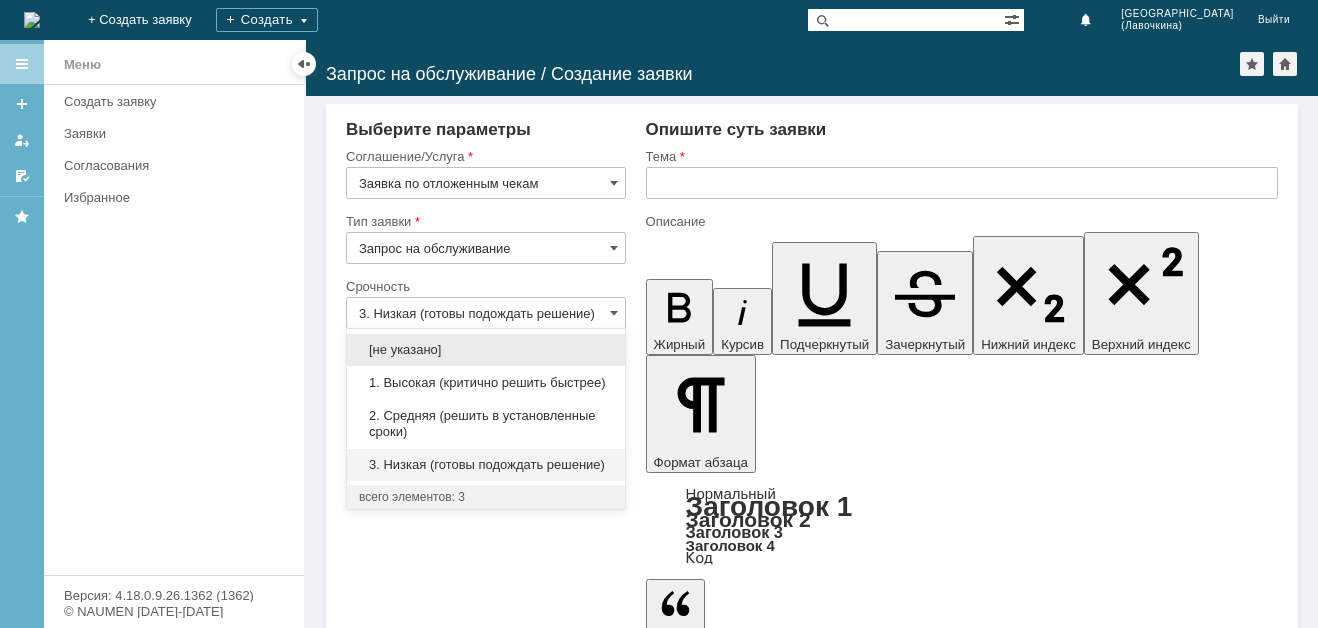 drag, startPoint x: 460, startPoint y: 406, endPoint x: 487, endPoint y: 290, distance: 119.1008 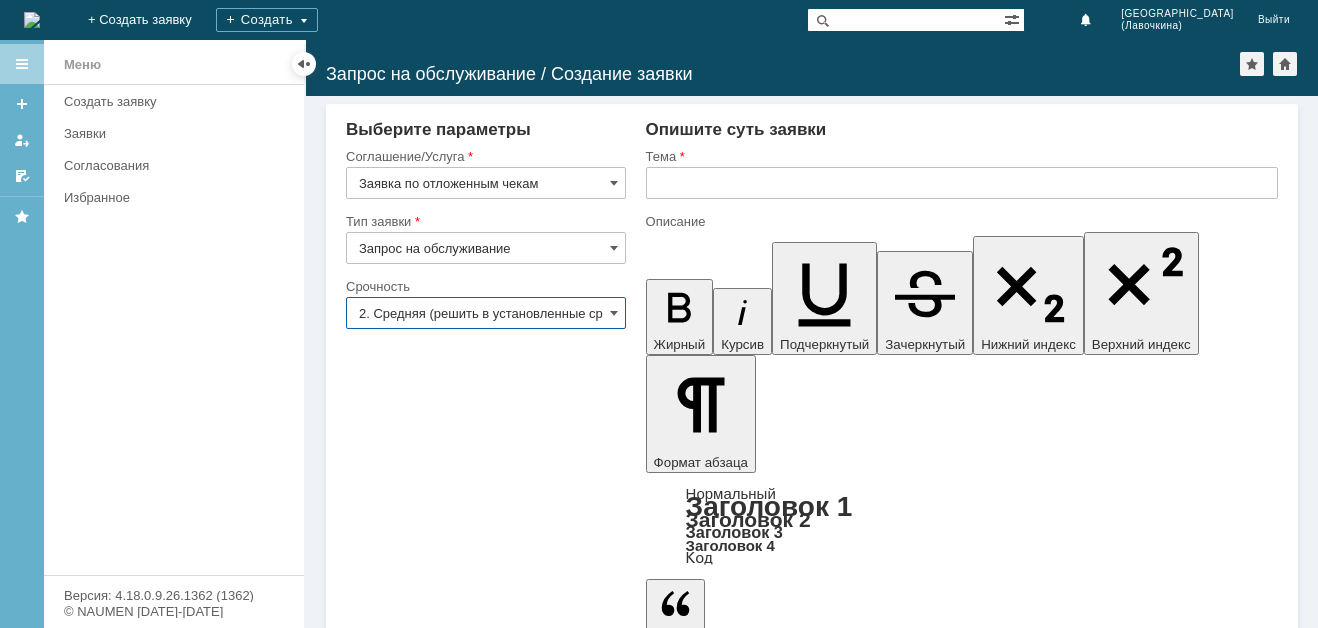 type on "2. Средняя (решить в установленные сроки)" 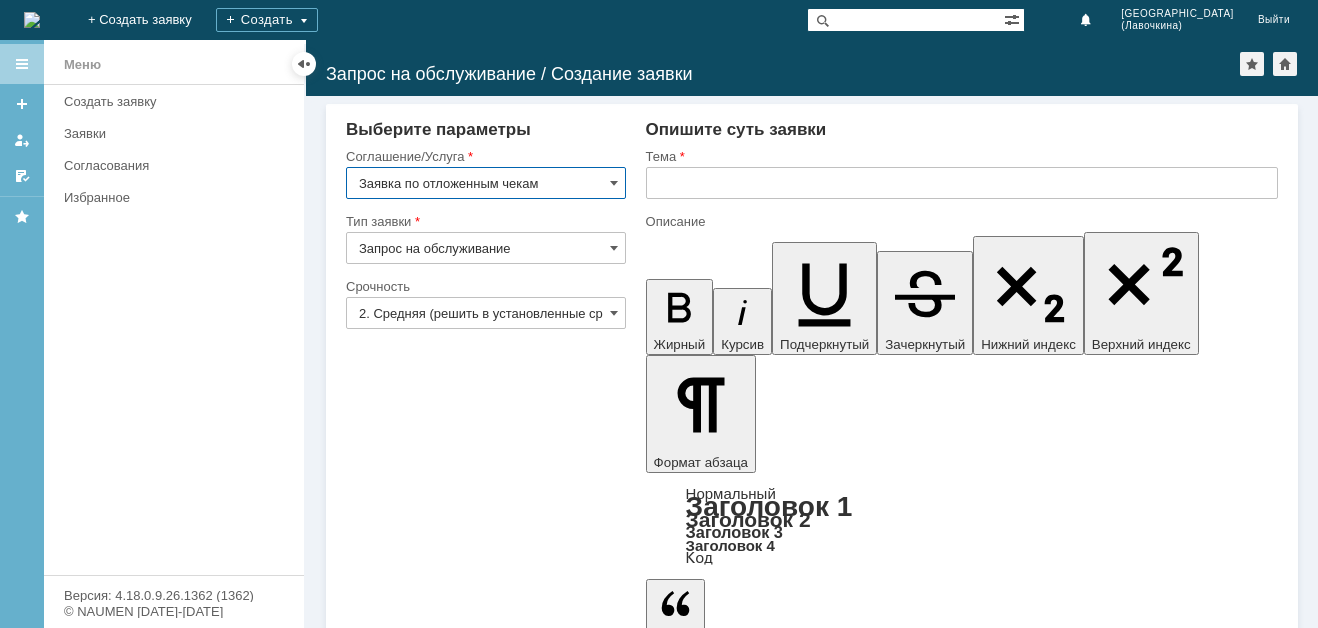 click at bounding box center (962, 206) 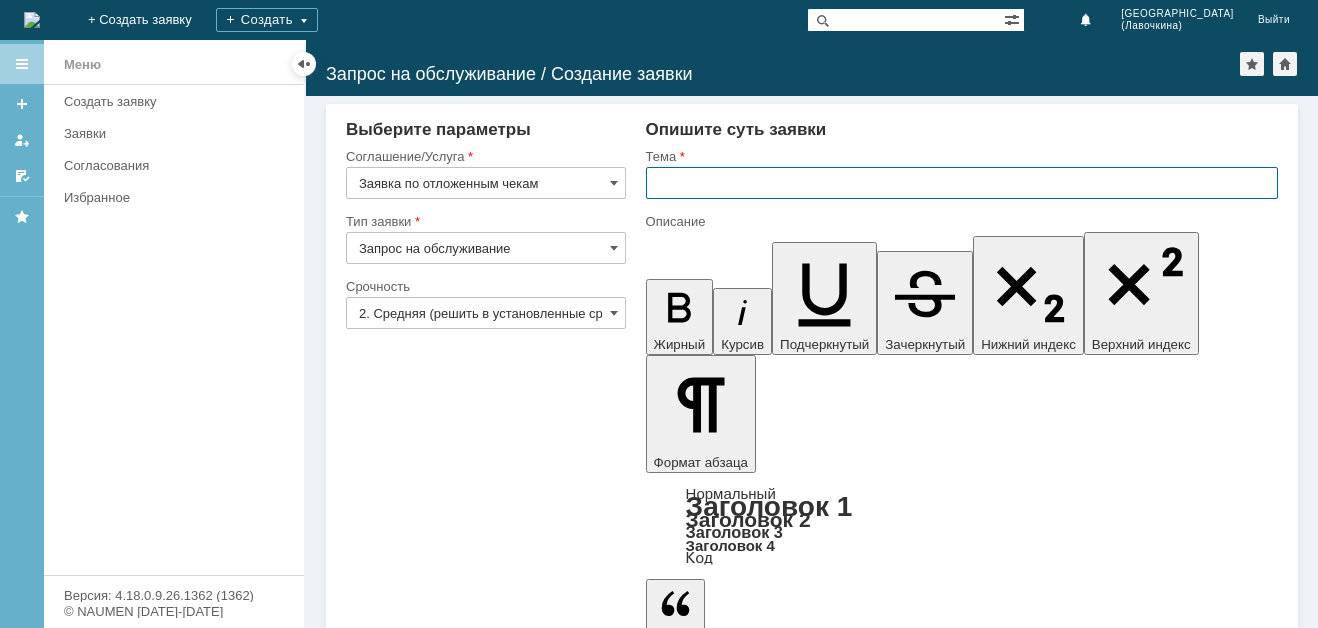 click at bounding box center (962, 183) 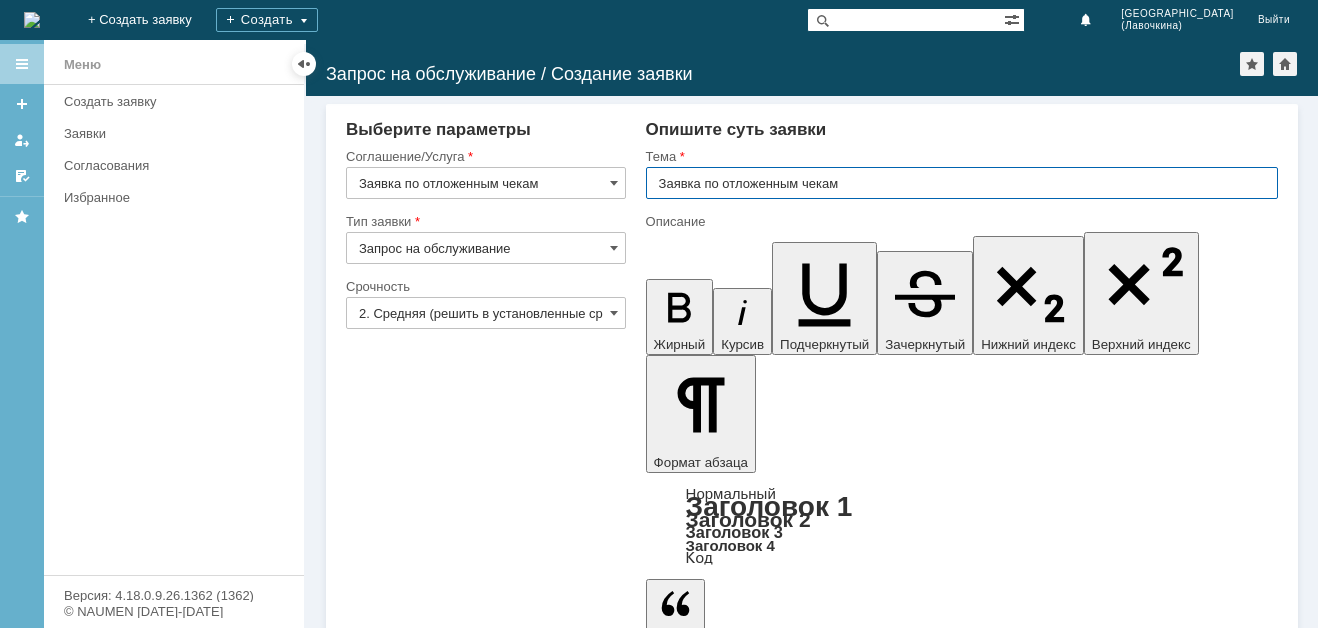 type on "Заявка по отложенным чекам" 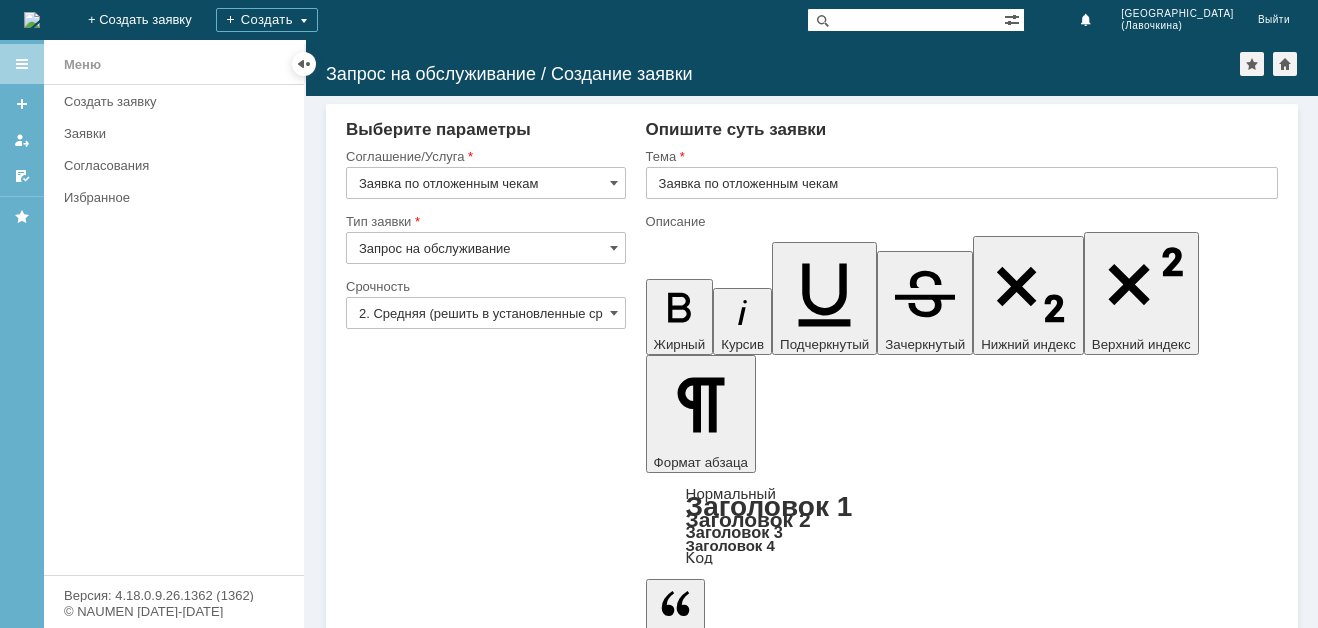 click on "Добавить файл" at bounding box center (722, 4925) 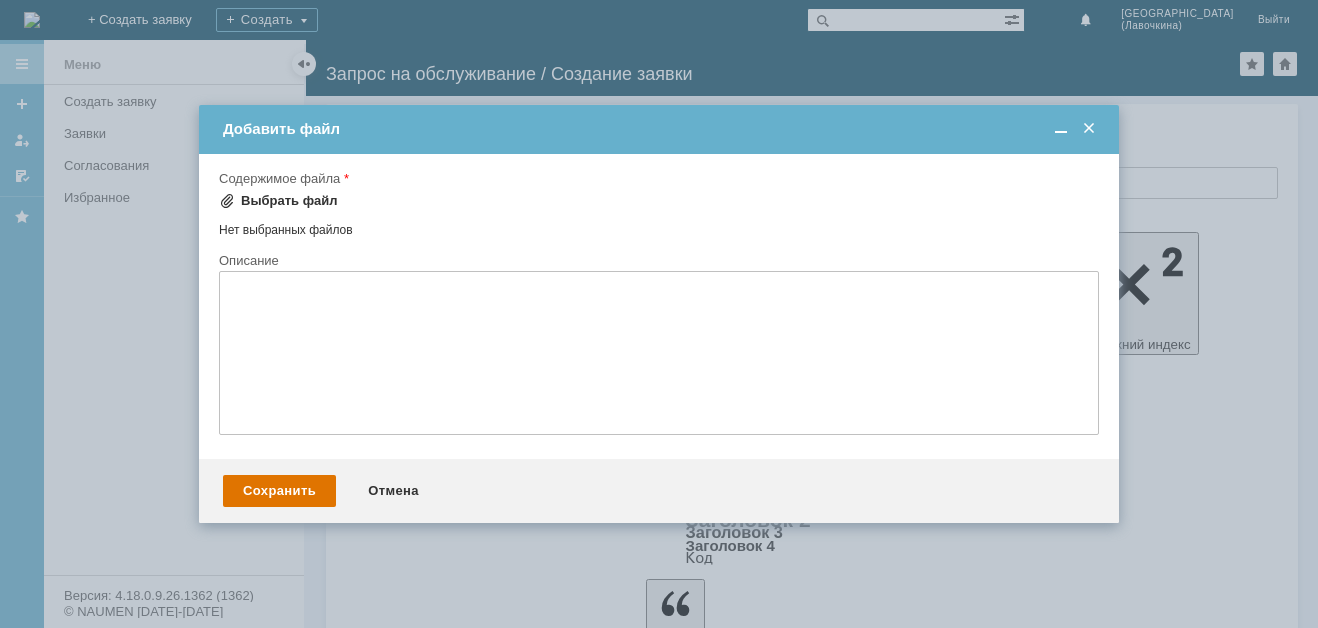 click on "Выбрать файл" at bounding box center [289, 201] 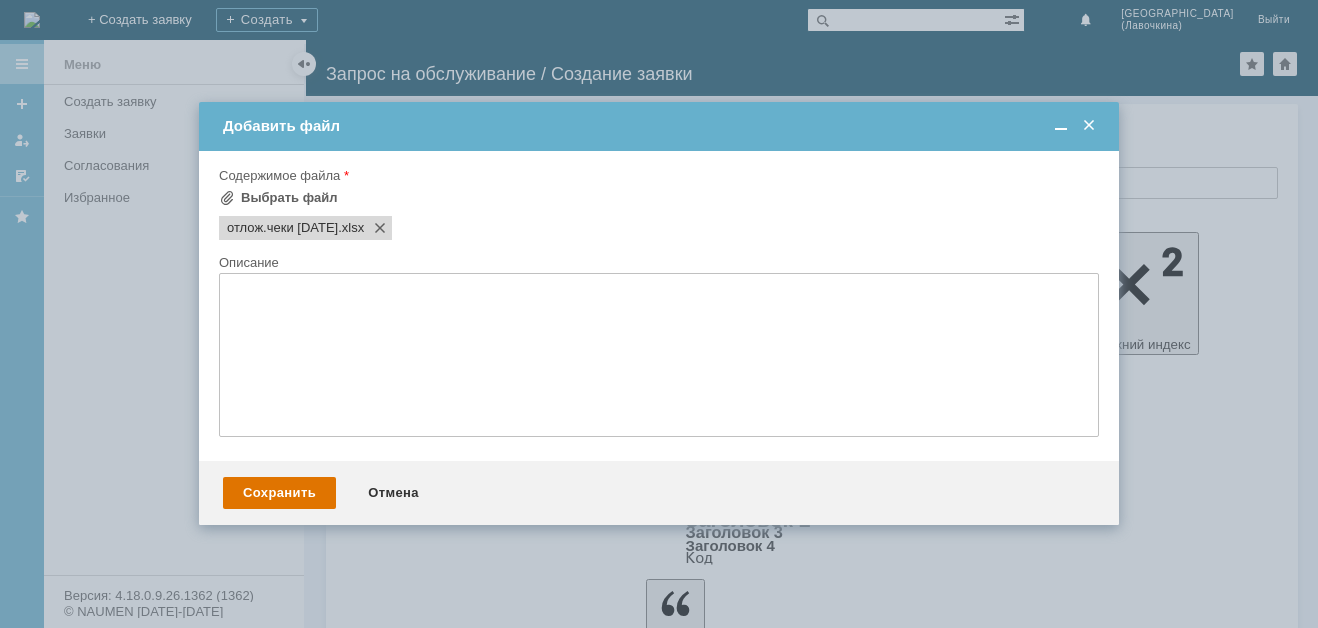 scroll, scrollTop: 0, scrollLeft: 0, axis: both 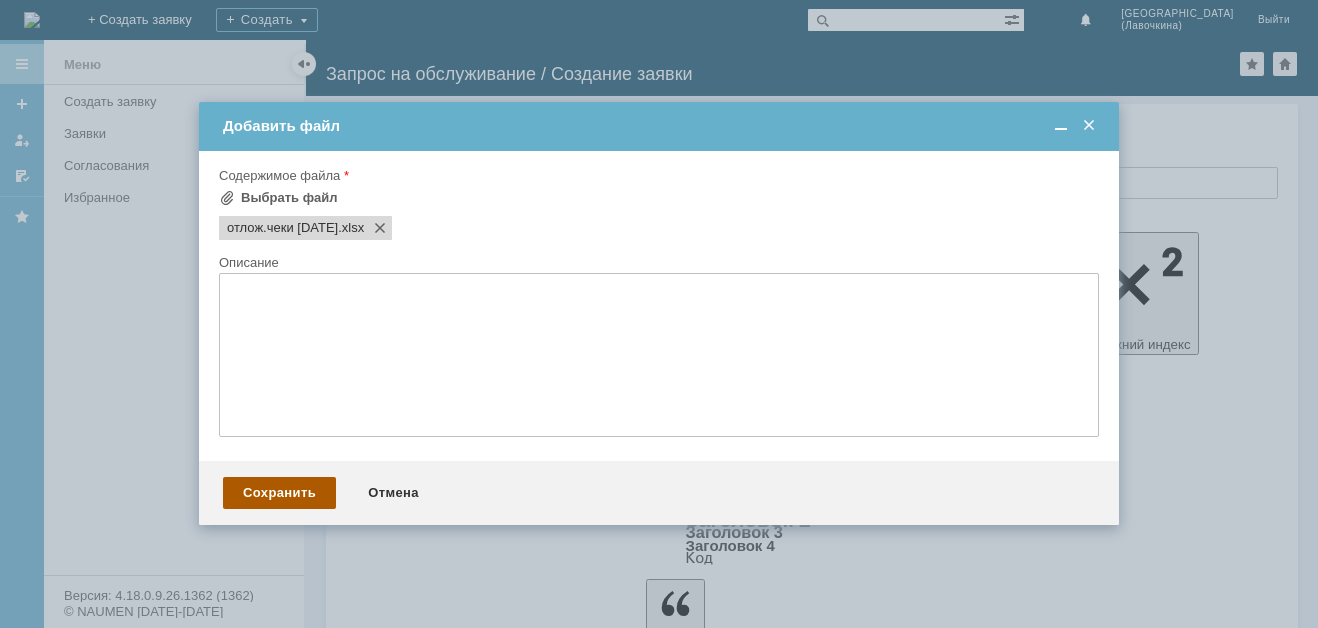 click on "Сохранить" at bounding box center [279, 493] 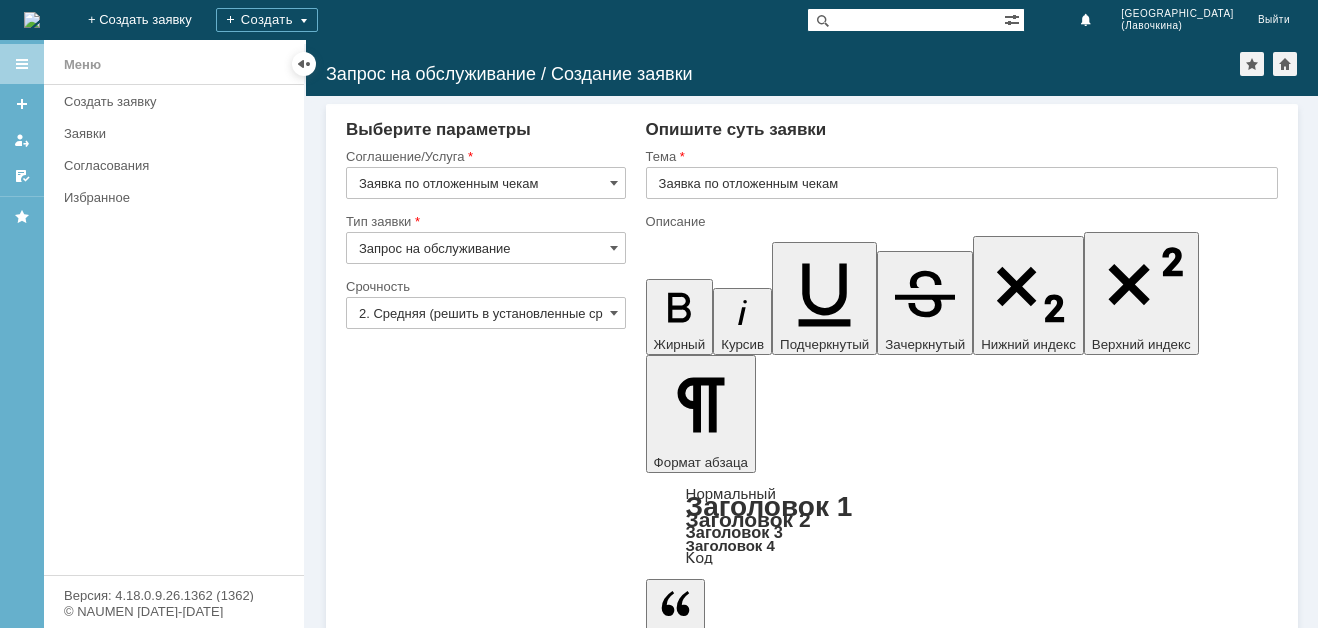 click on "Сохранить" at bounding box center [406, 5055] 